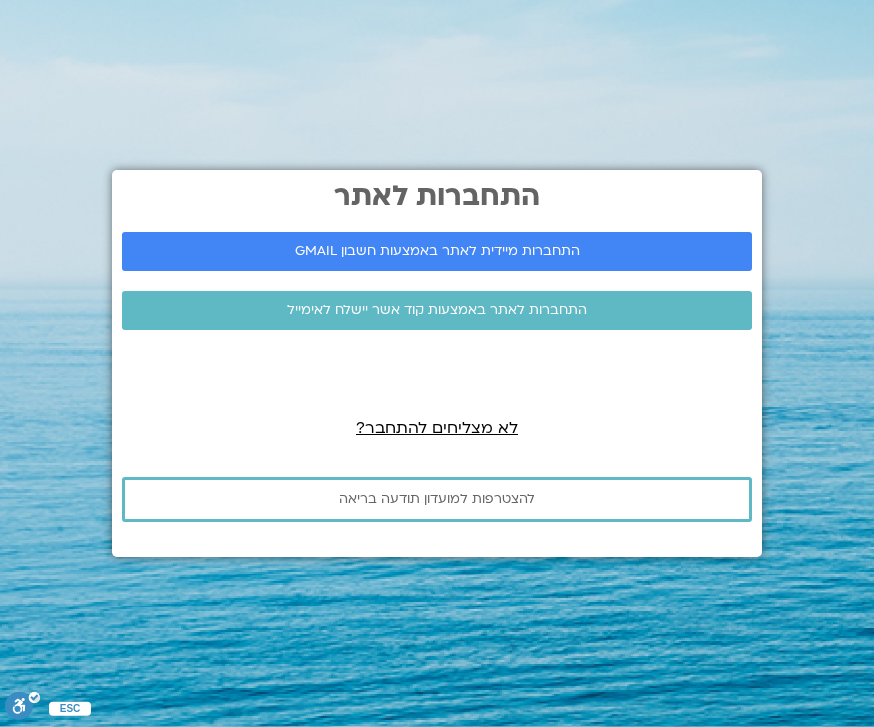 scroll, scrollTop: 0, scrollLeft: 0, axis: both 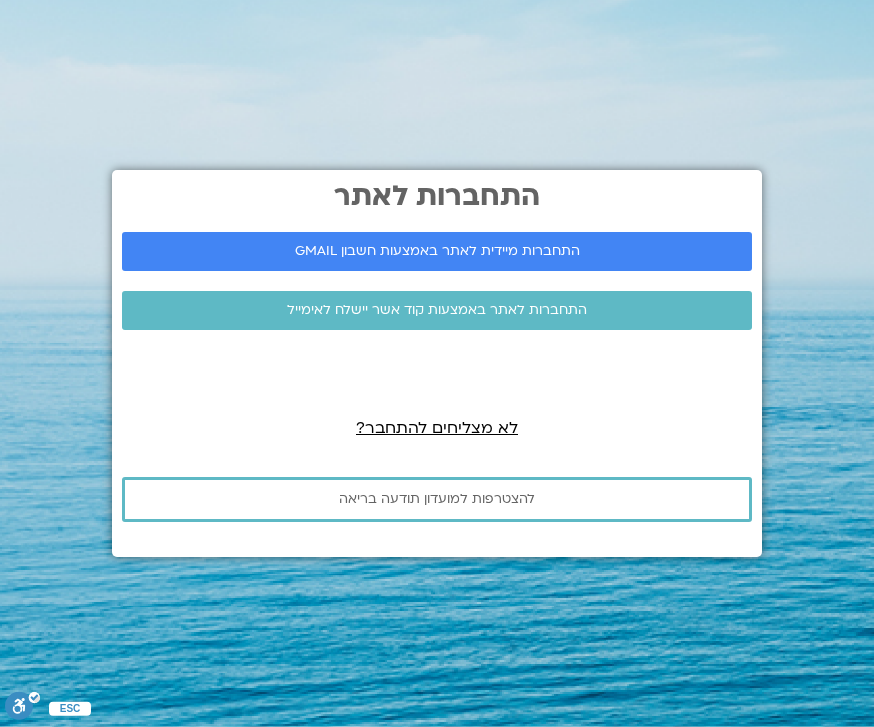 click on "התחברות מיידית לאתר באמצעות חשבון GMAIL" at bounding box center [437, 251] 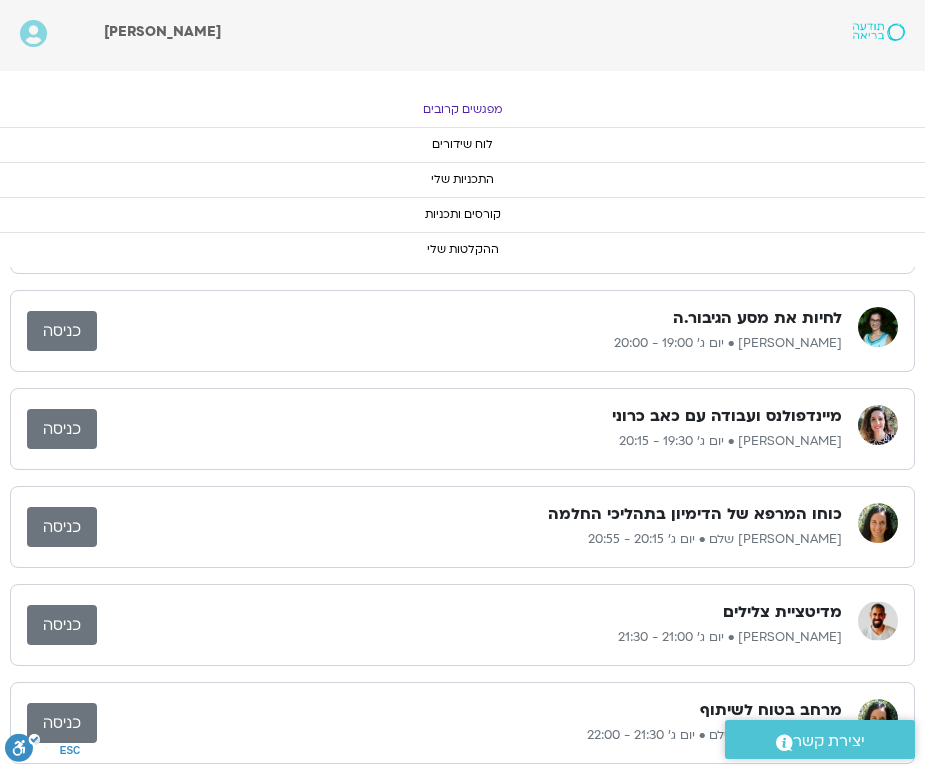 scroll, scrollTop: 6, scrollLeft: 0, axis: vertical 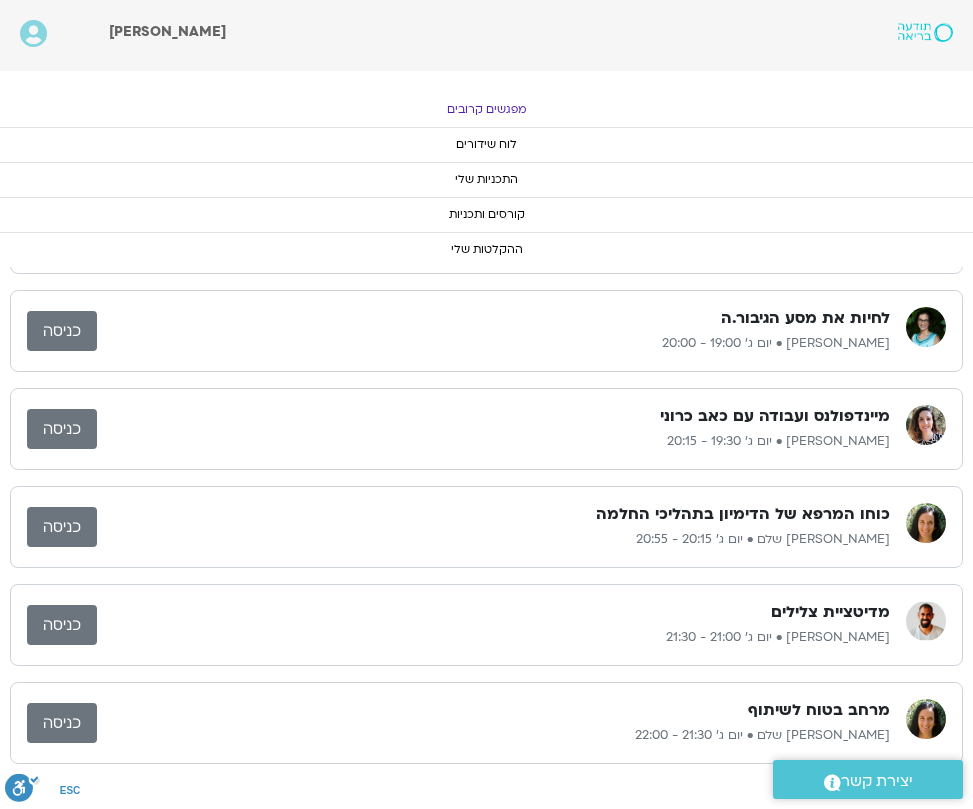 click on "כניסה" at bounding box center [62, 331] 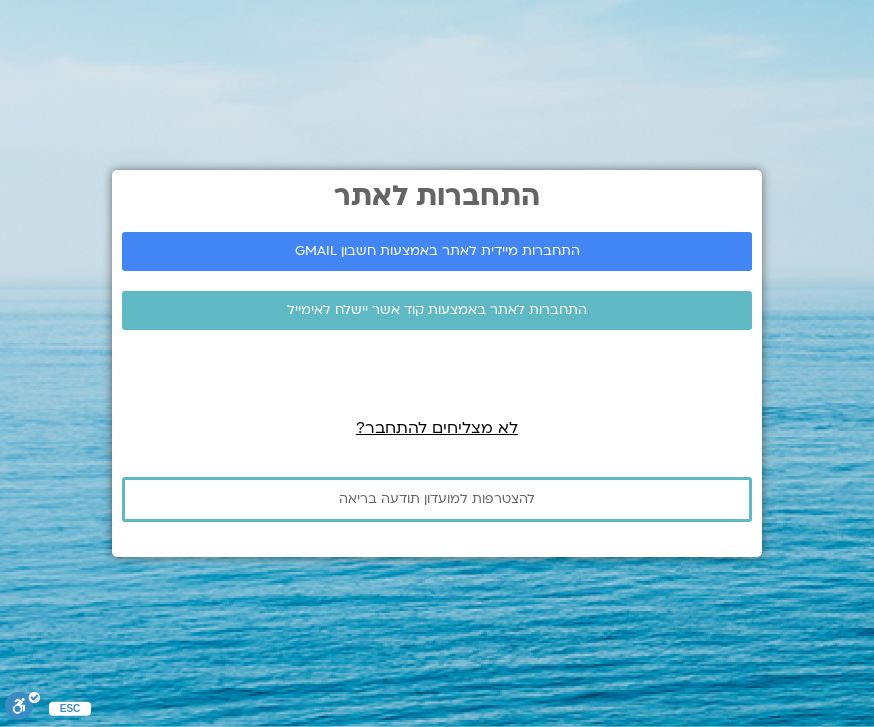 scroll, scrollTop: 0, scrollLeft: 0, axis: both 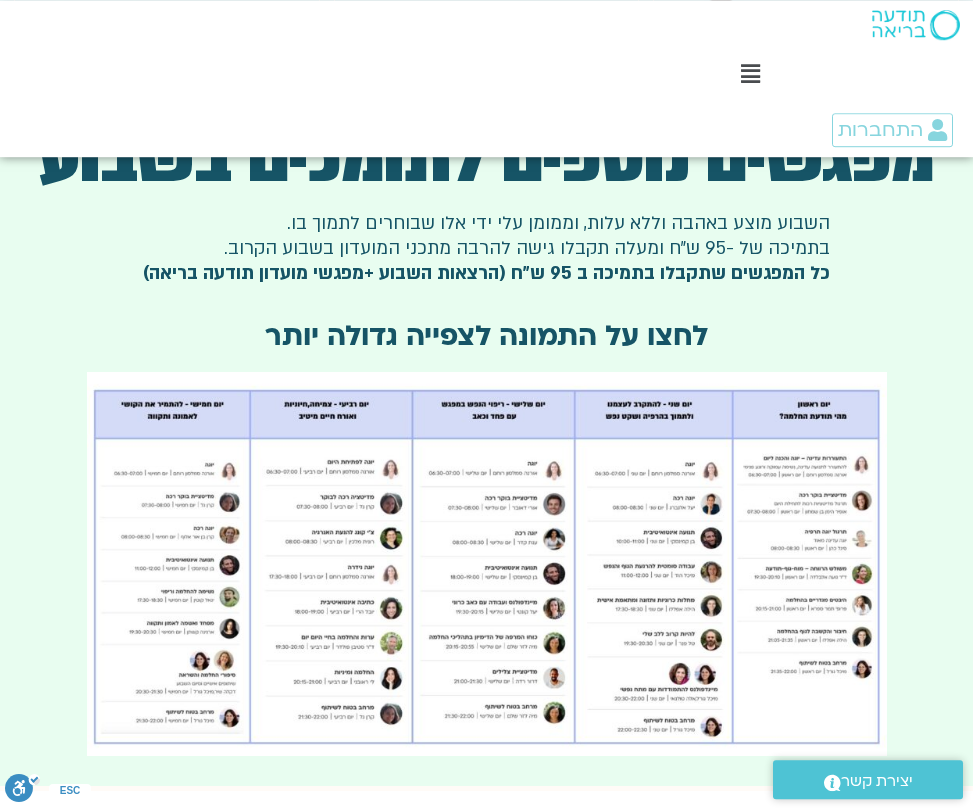 click at bounding box center [487, 564] 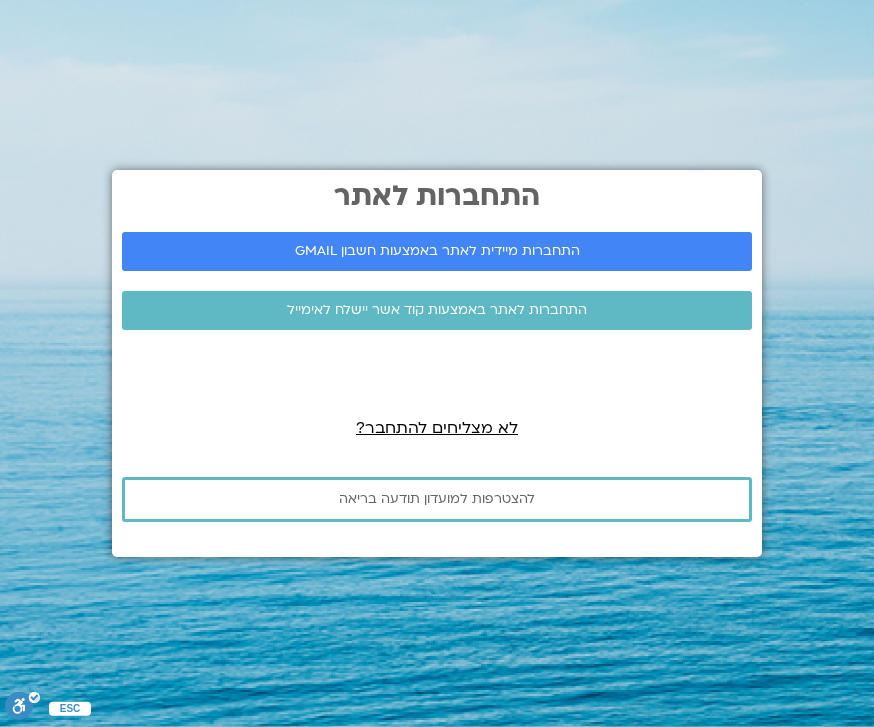scroll, scrollTop: 0, scrollLeft: 0, axis: both 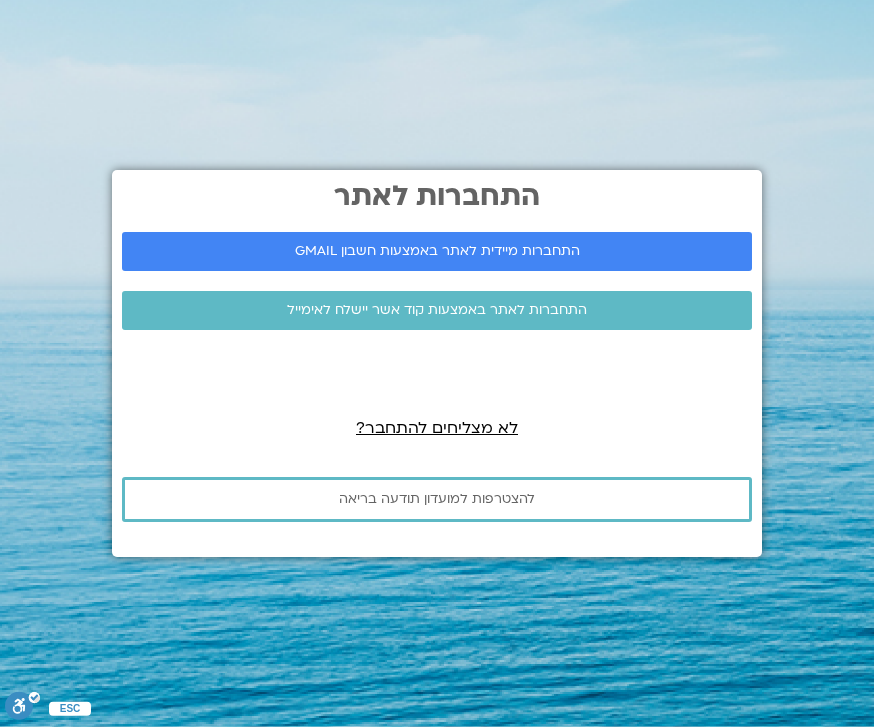 click on "התחברות מיידית לאתר באמצעות חשבון GMAIL" at bounding box center (437, 251) 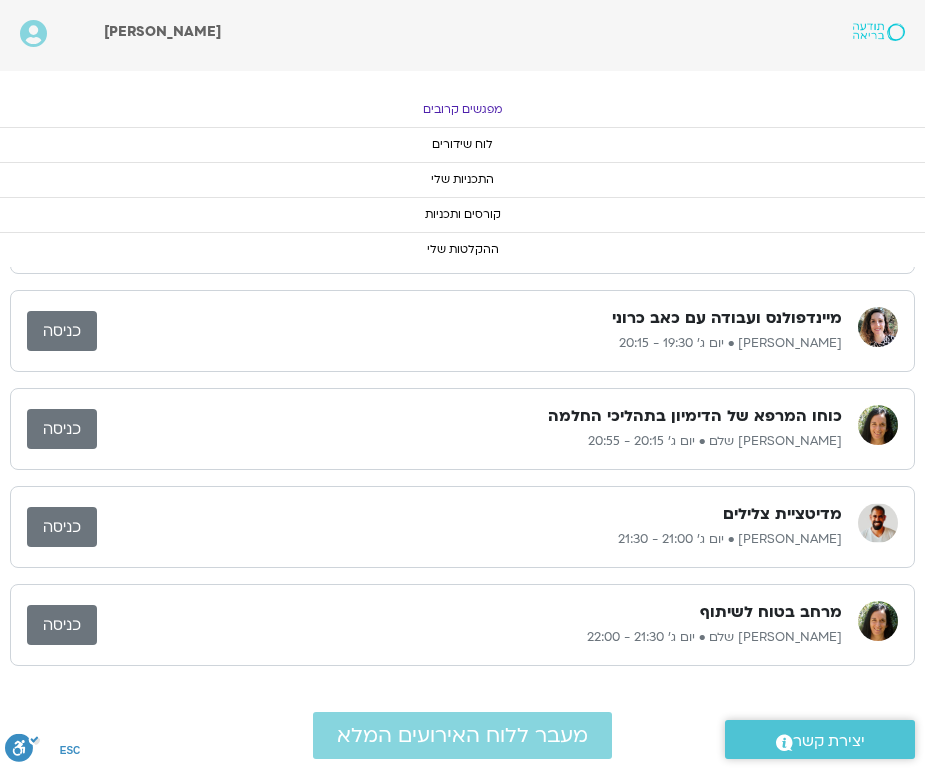 scroll, scrollTop: 6, scrollLeft: 0, axis: vertical 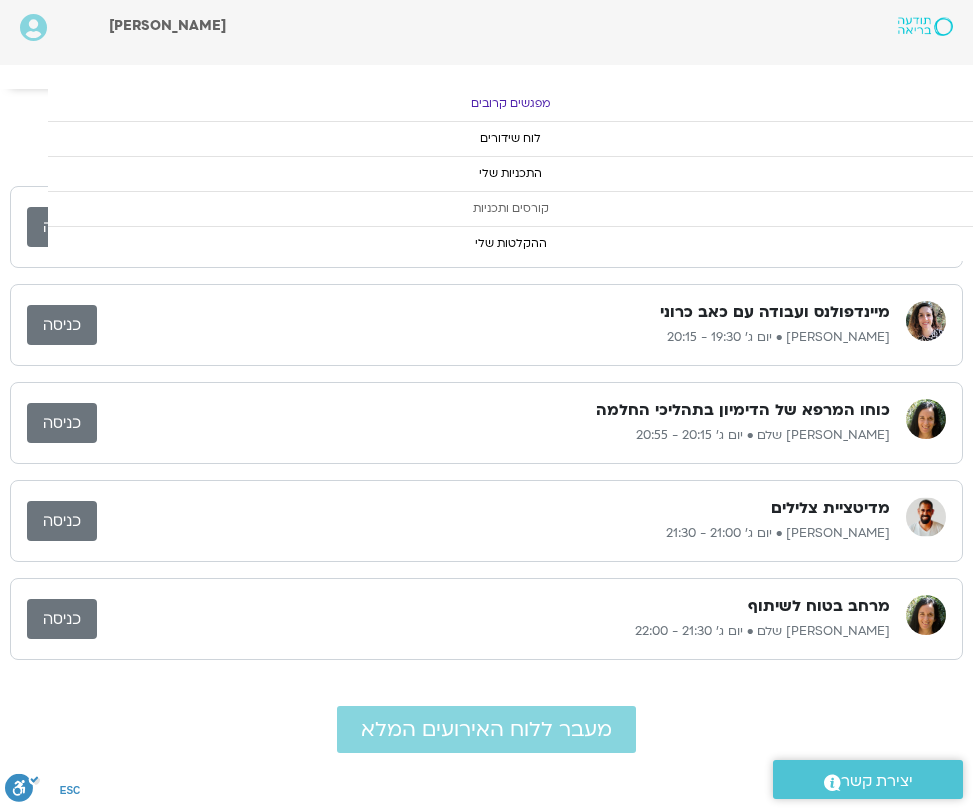 click on "קורסים ותכניות" 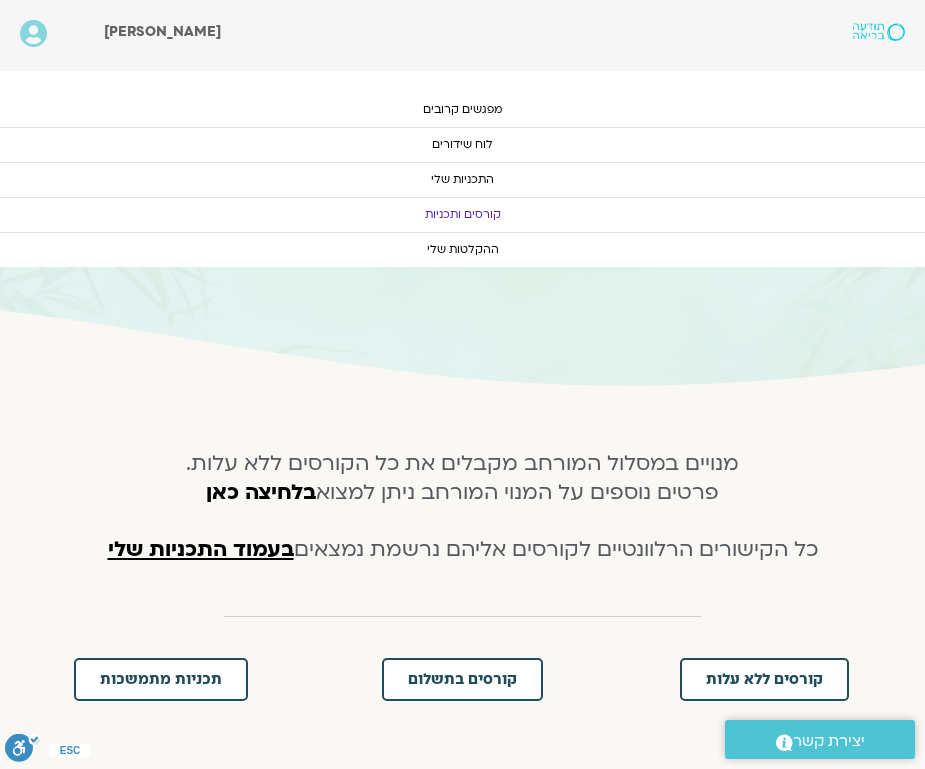 scroll, scrollTop: 6, scrollLeft: 0, axis: vertical 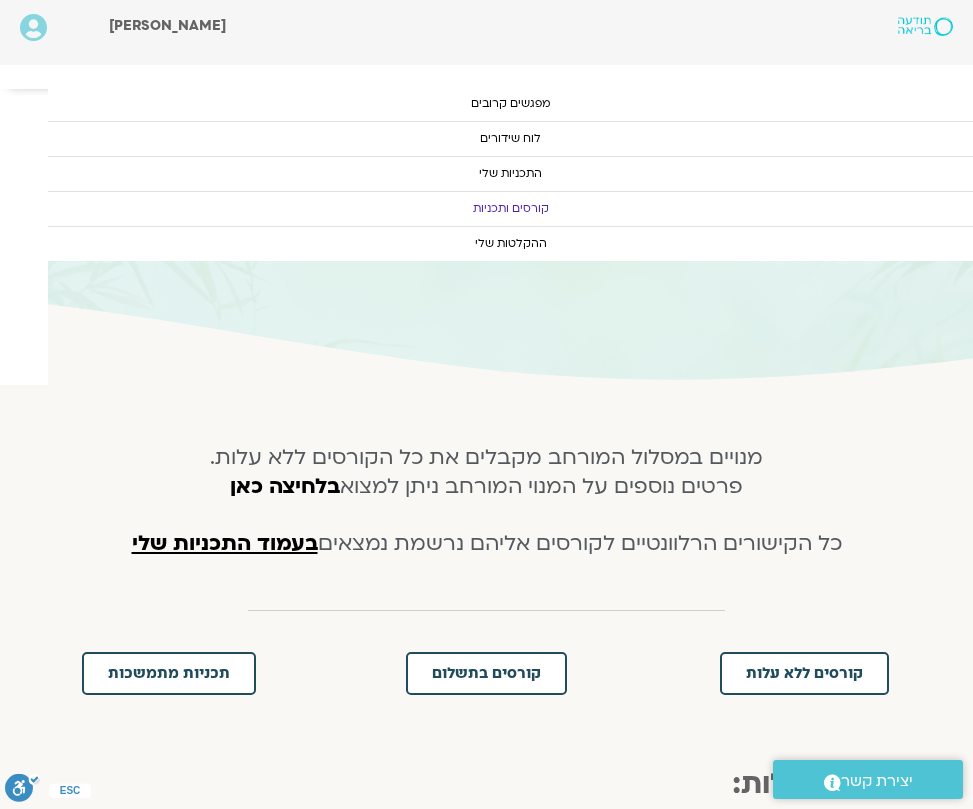 click on "בלחיצה כאן" at bounding box center [285, 486] 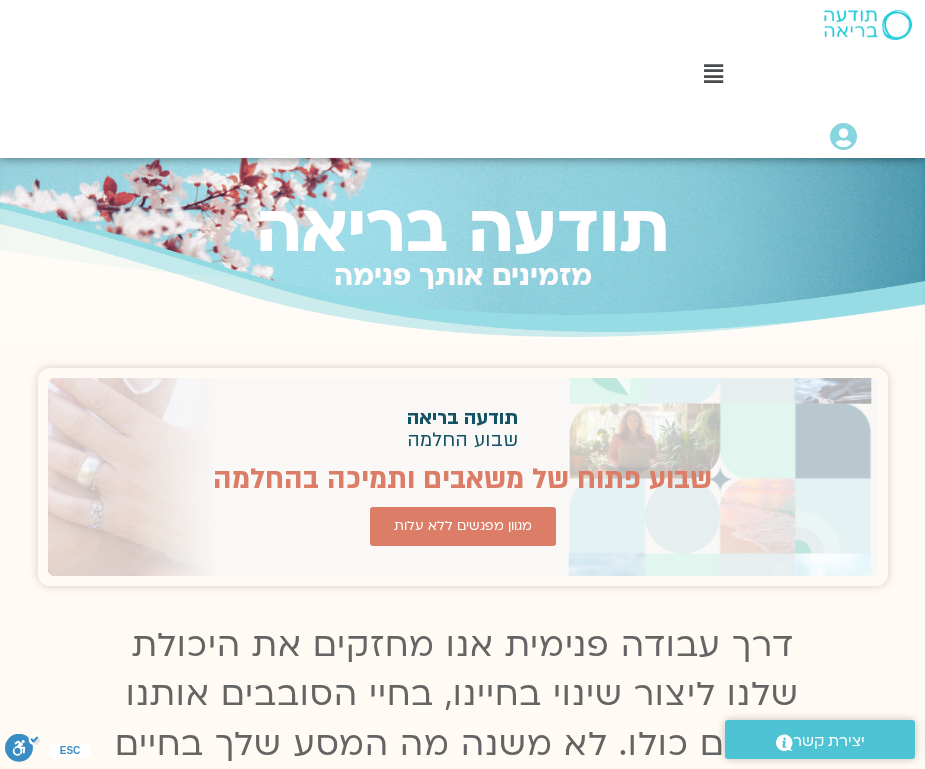 scroll, scrollTop: 6, scrollLeft: 0, axis: vertical 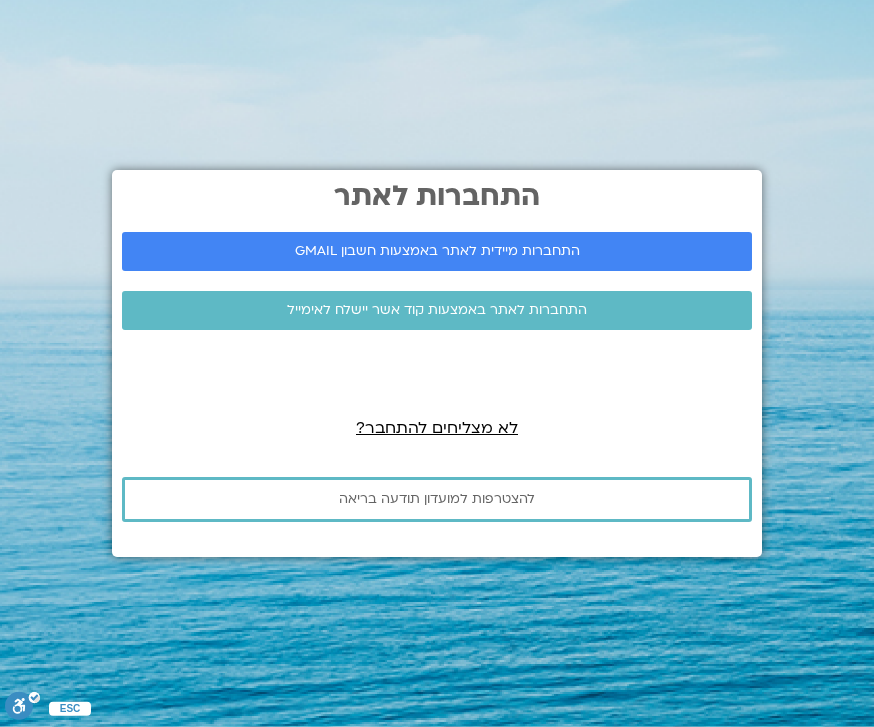 click on "התחברות מיידית לאתר באמצעות חשבון GMAIL" at bounding box center (437, 251) 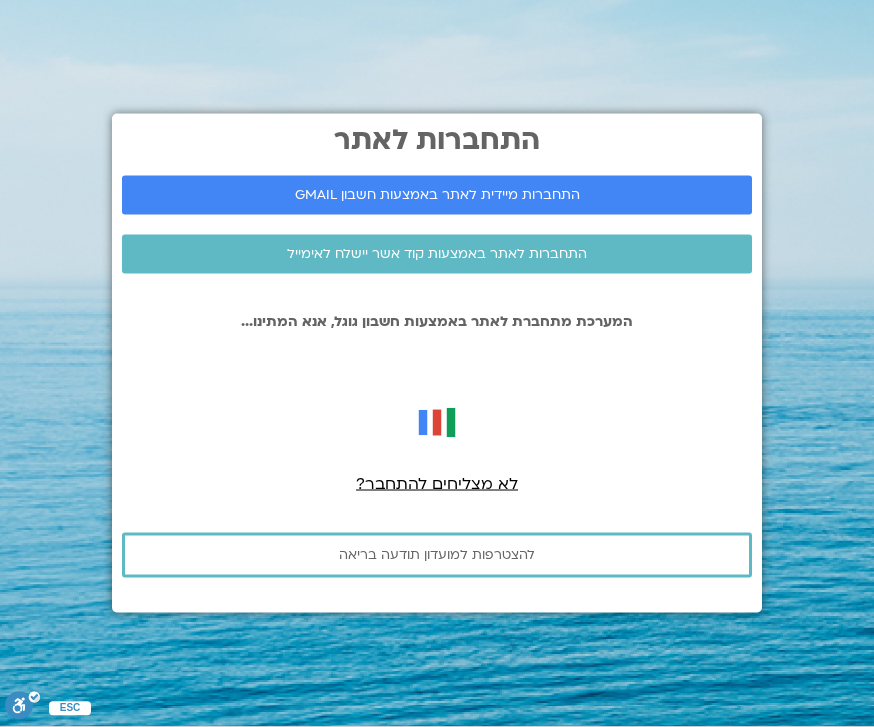 scroll, scrollTop: 0, scrollLeft: 0, axis: both 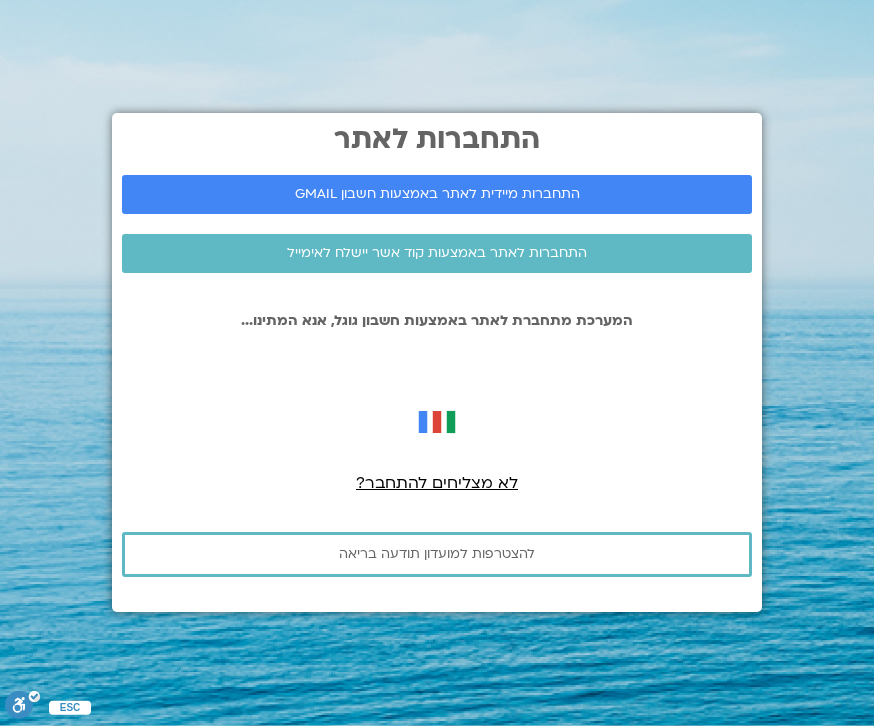 click on "התחברות מיידית לאתר באמצעות חשבון GMAIL" at bounding box center [437, 195] 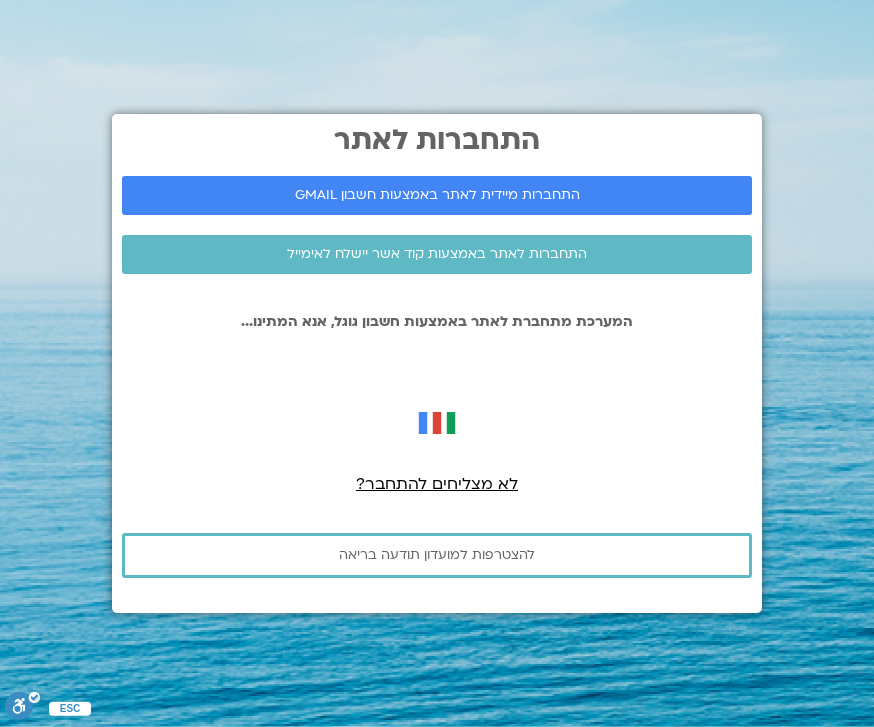 click on "התחברות לאתר
התחברות מיידית לאתר באמצעות חשבון GMAIL
התחברות לאתר באמצעות קוד אשר יישלח לאימייל
המערכת מתחברת לאתר באמצעות חשבון גוגל, אנא המתינו...
לא מצליחים להתחבר?
להצטרפות למועדון תודעה בריאה" at bounding box center (437, 363) 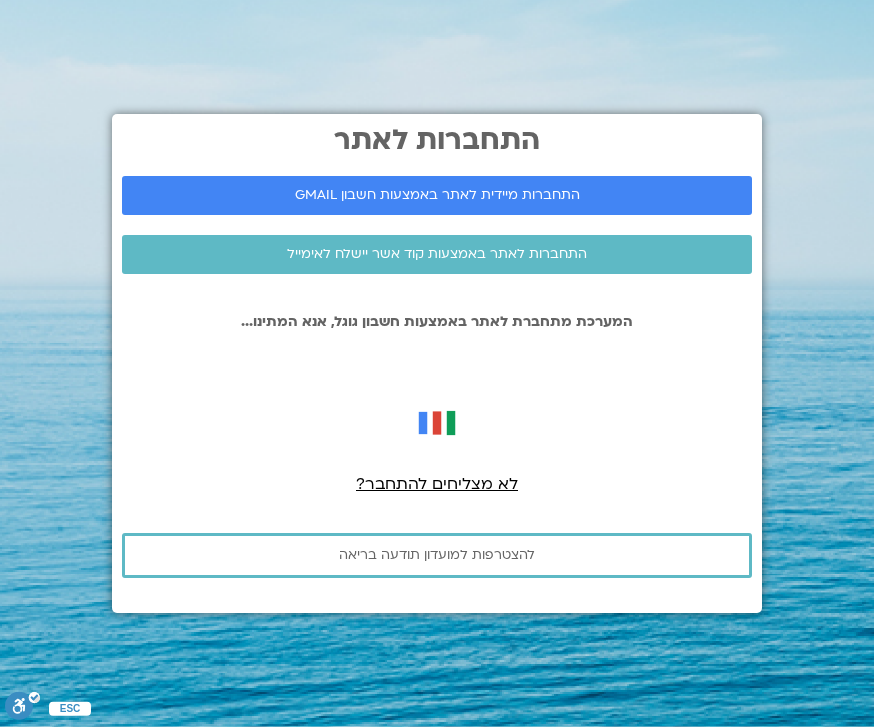 click on "התחברות לאתר
התחברות מיידית לאתר באמצעות חשבון GMAIL
התחברות לאתר באמצעות קוד אשר יישלח לאימייל
המערכת מתחברת לאתר באמצעות חשבון גוגל, אנא המתינו...
לא מצליחים להתחבר?
להצטרפות למועדון תודעה בריאה" at bounding box center [437, 363] 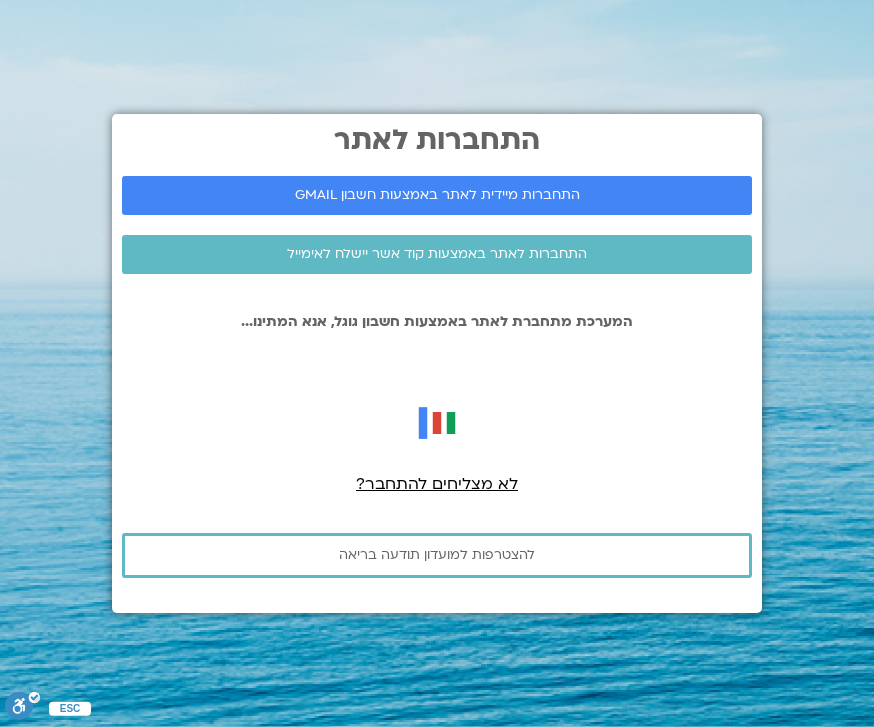 click on "התחברות לאתר
התחברות מיידית לאתר באמצעות חשבון GMAIL
התחברות לאתר באמצעות קוד אשר יישלח לאימייל
המערכת מתחברת לאתר באמצעות חשבון גוגל, אנא המתינו...
לא מצליחים להתחבר?
להצטרפות למועדון תודעה בריאה" at bounding box center [437, 363] 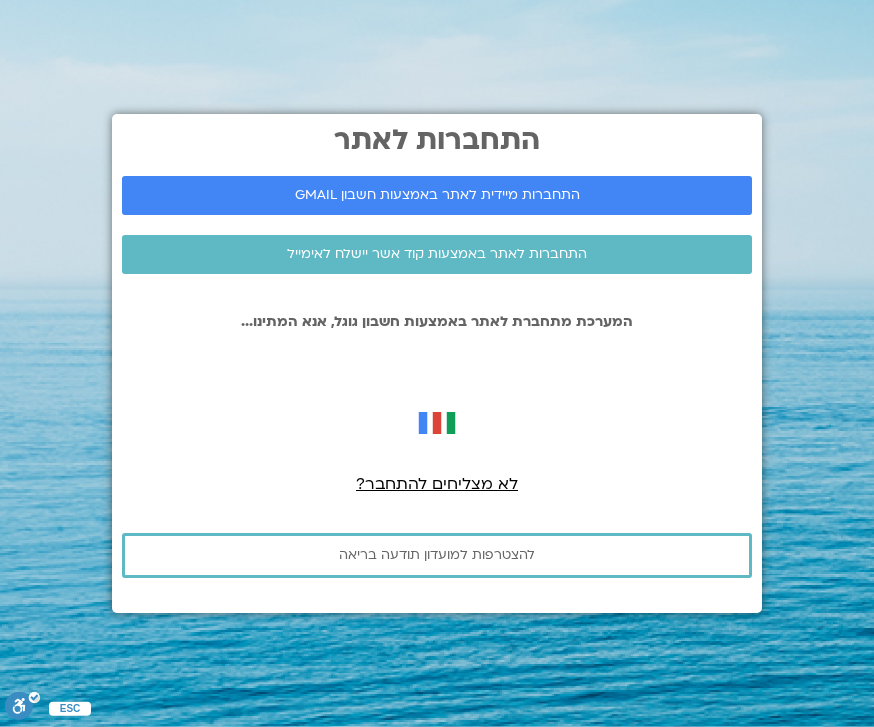 click on "התחברות לאתר
התחברות מיידית לאתר באמצעות חשבון GMAIL
התחברות לאתר באמצעות קוד אשר יישלח לאימייל
המערכת מתחברת לאתר באמצעות חשבון גוגל, אנא המתינו...
לא מצליחים להתחבר?
להצטרפות למועדון תודעה בריאה" at bounding box center [437, 363] 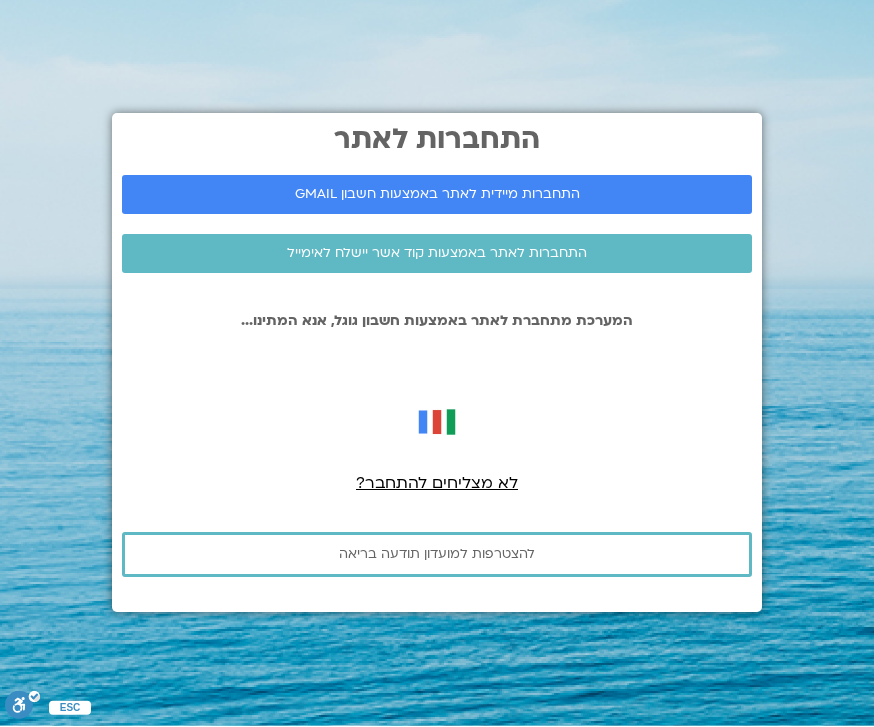 scroll, scrollTop: 0, scrollLeft: 0, axis: both 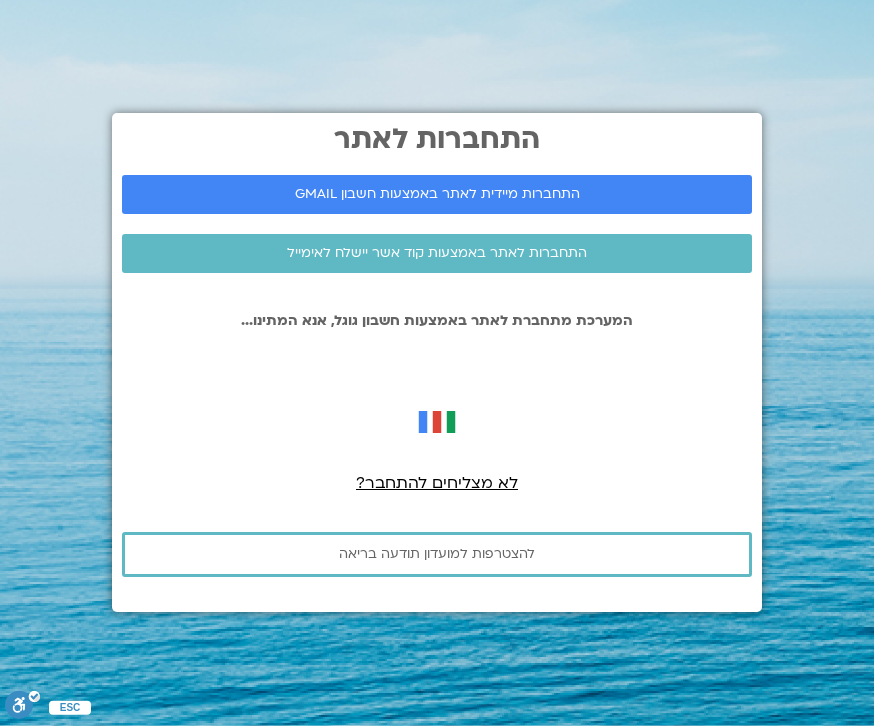click at bounding box center [437, 423] 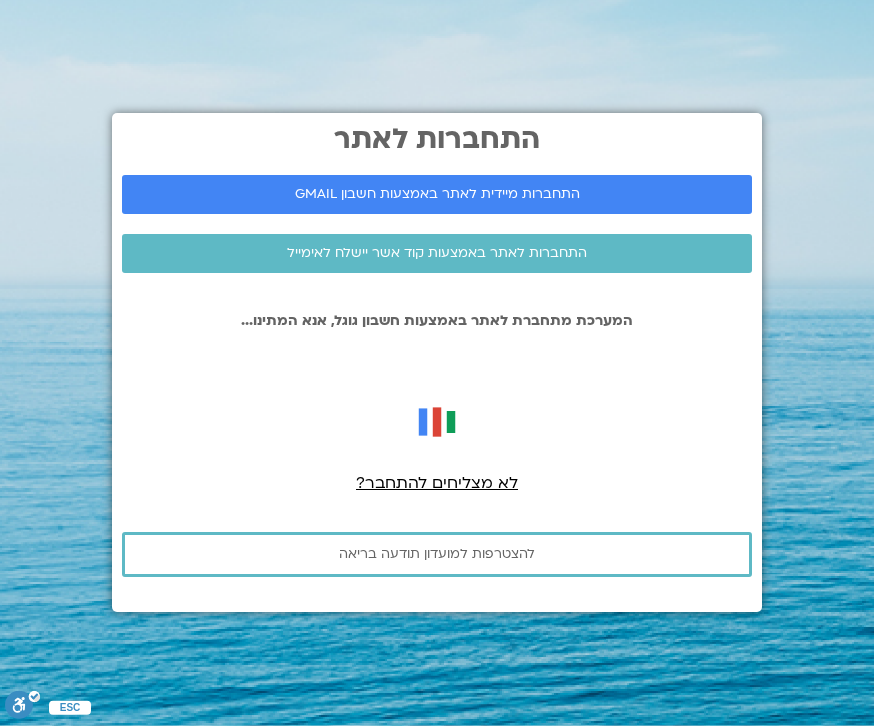 click on "לא מצליחים להתחבר?" at bounding box center (437, 484) 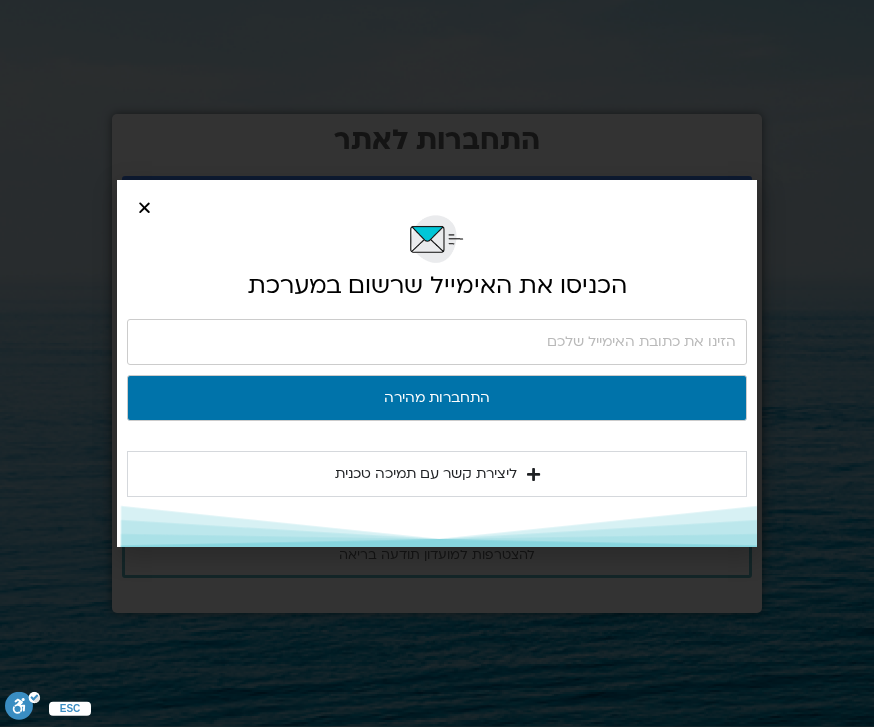 scroll, scrollTop: 45, scrollLeft: 0, axis: vertical 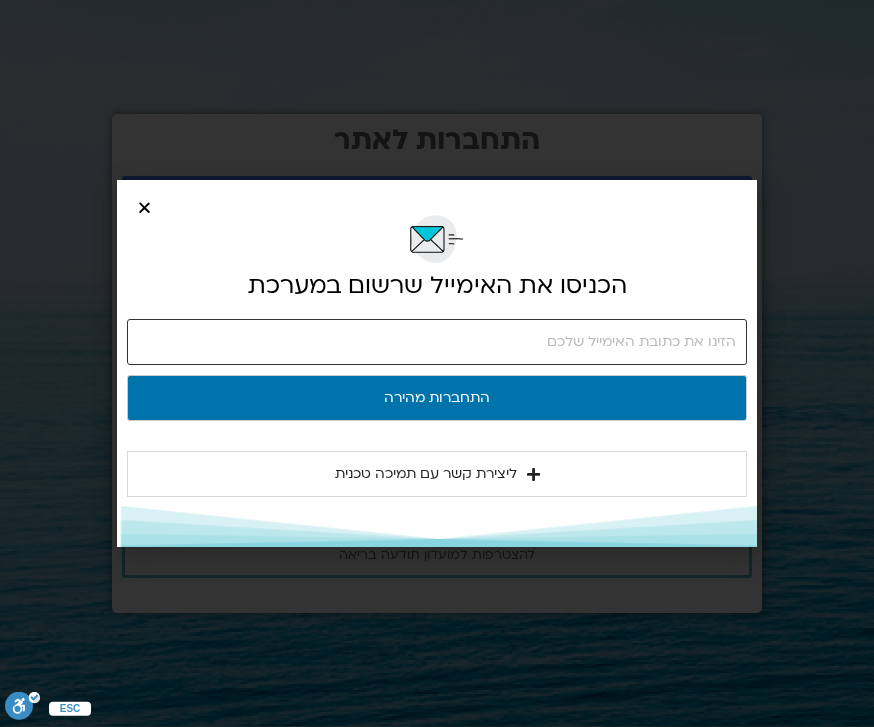 click 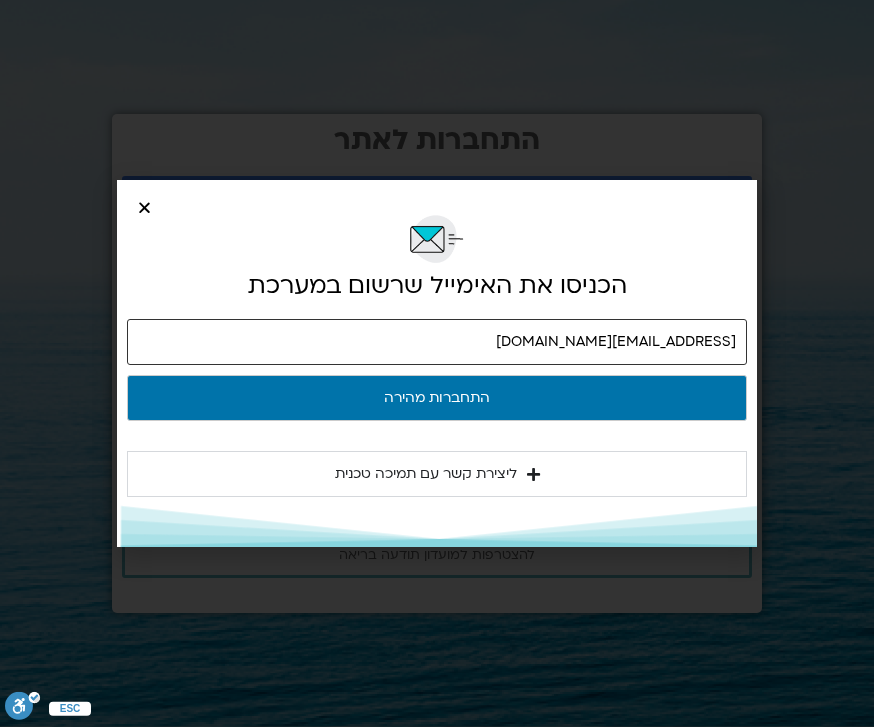 type on "ofragrn@gmail.com" 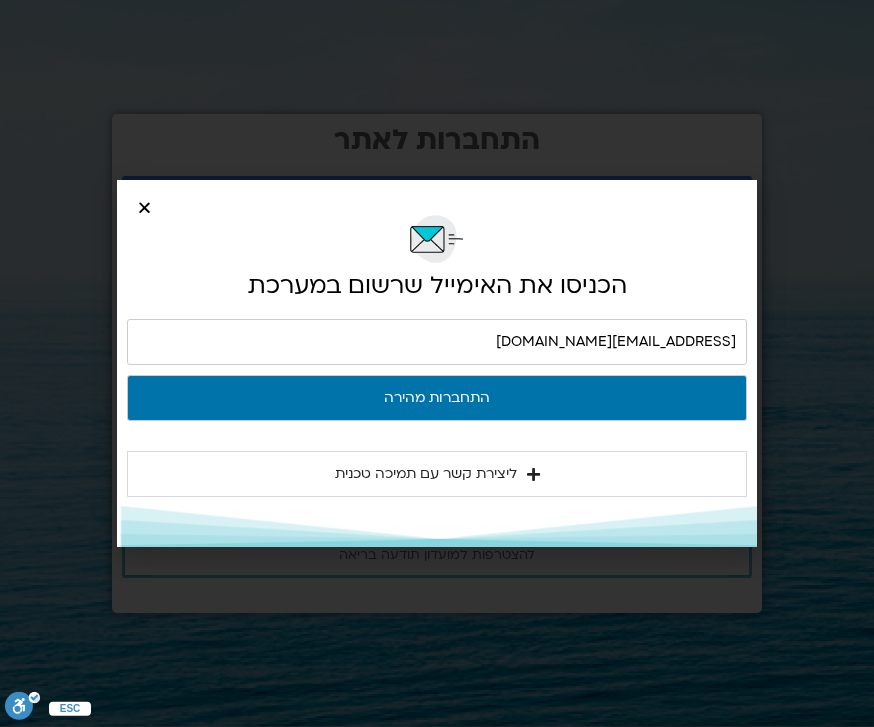 click on "התחברות מהירה" 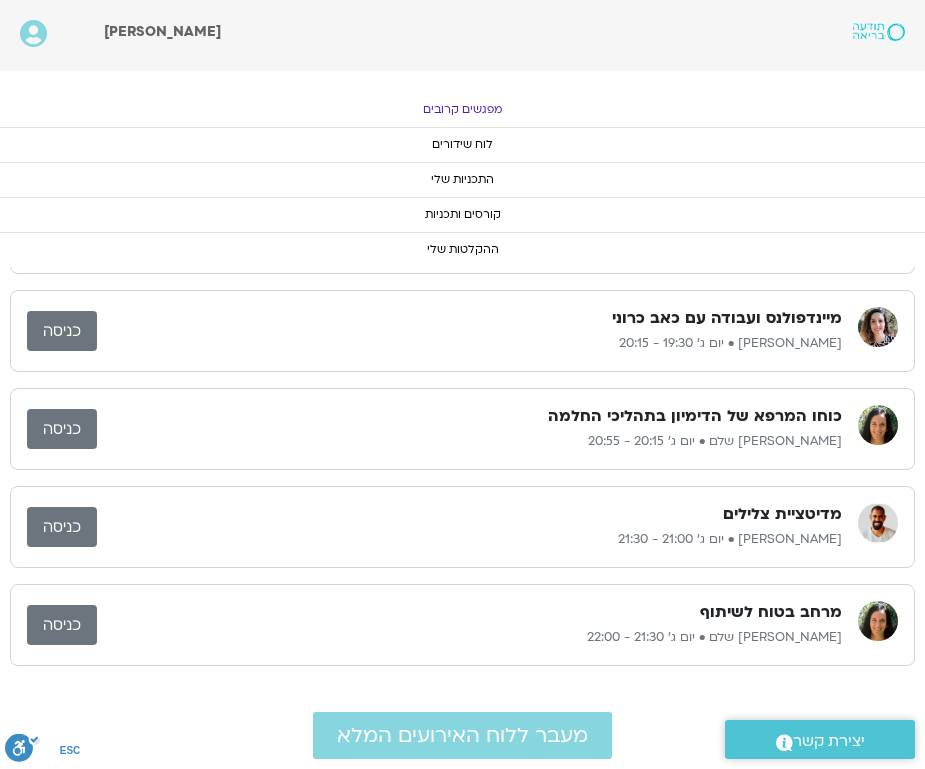 scroll, scrollTop: 6, scrollLeft: 0, axis: vertical 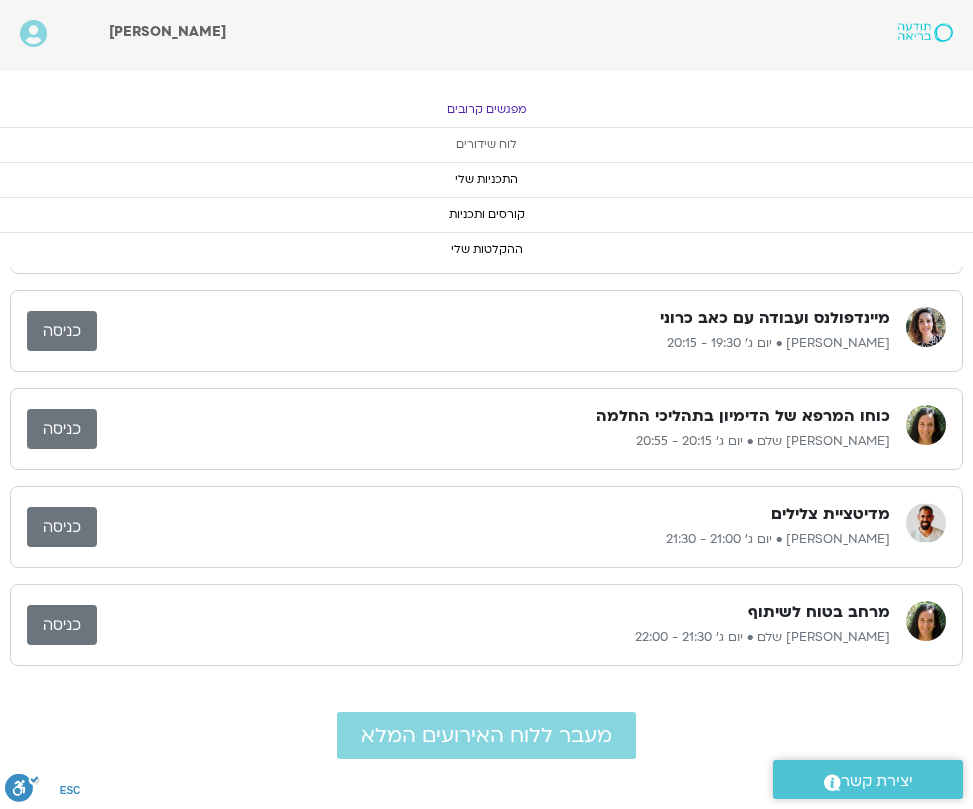 click on "לוח שידורים" 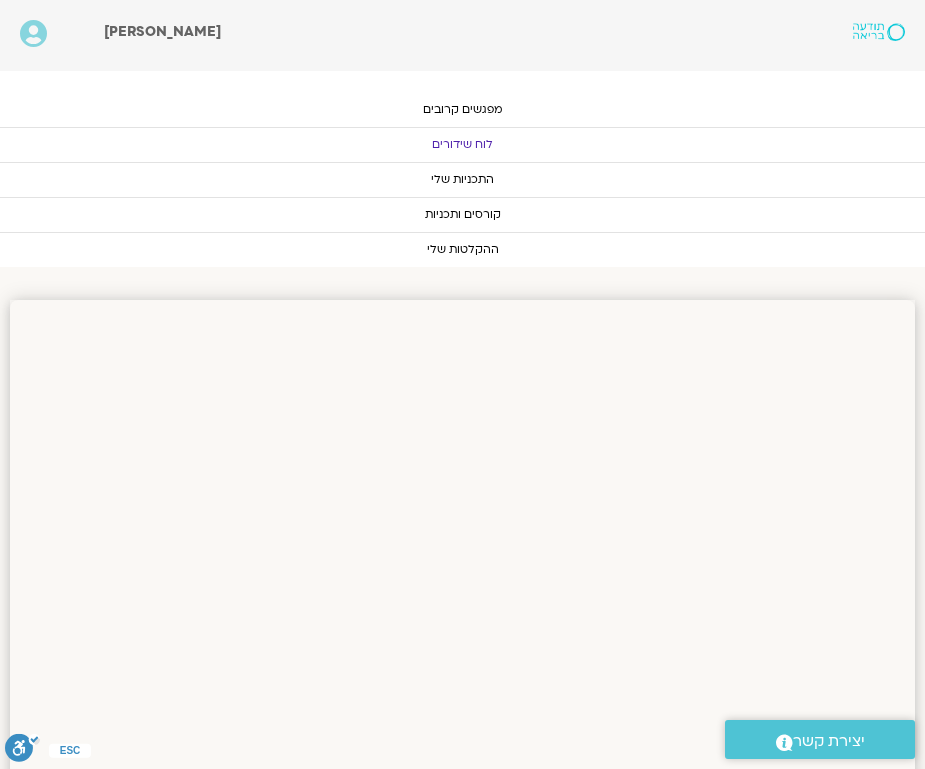 scroll, scrollTop: 6, scrollLeft: 0, axis: vertical 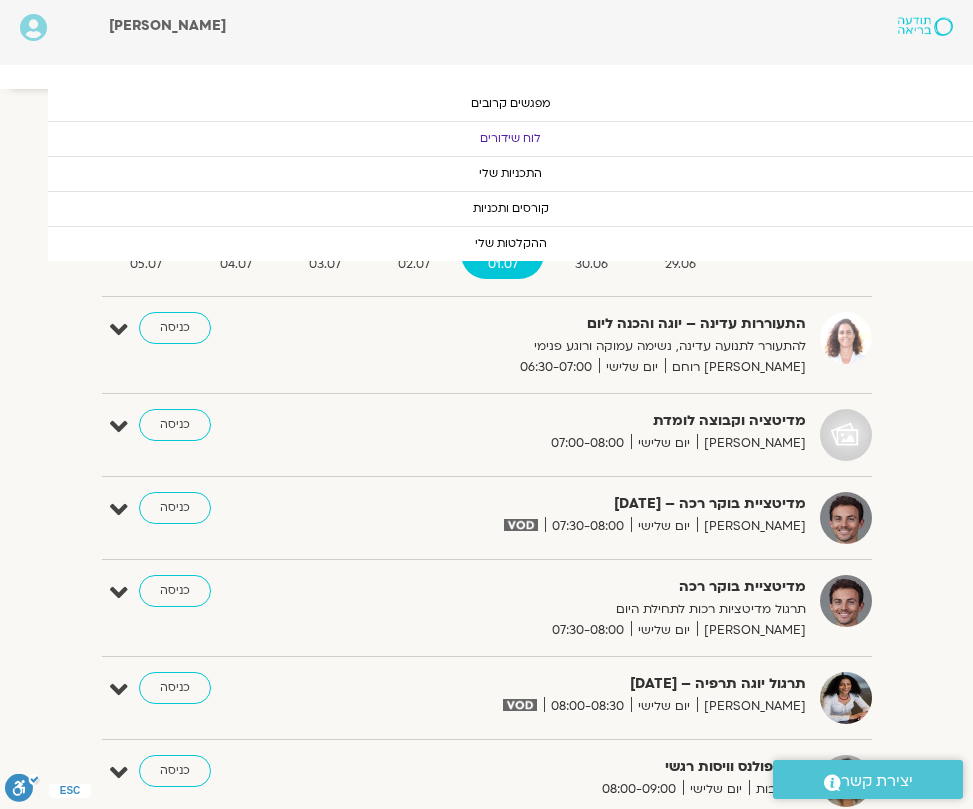 click on "08:00-08:30" at bounding box center [587, 706] 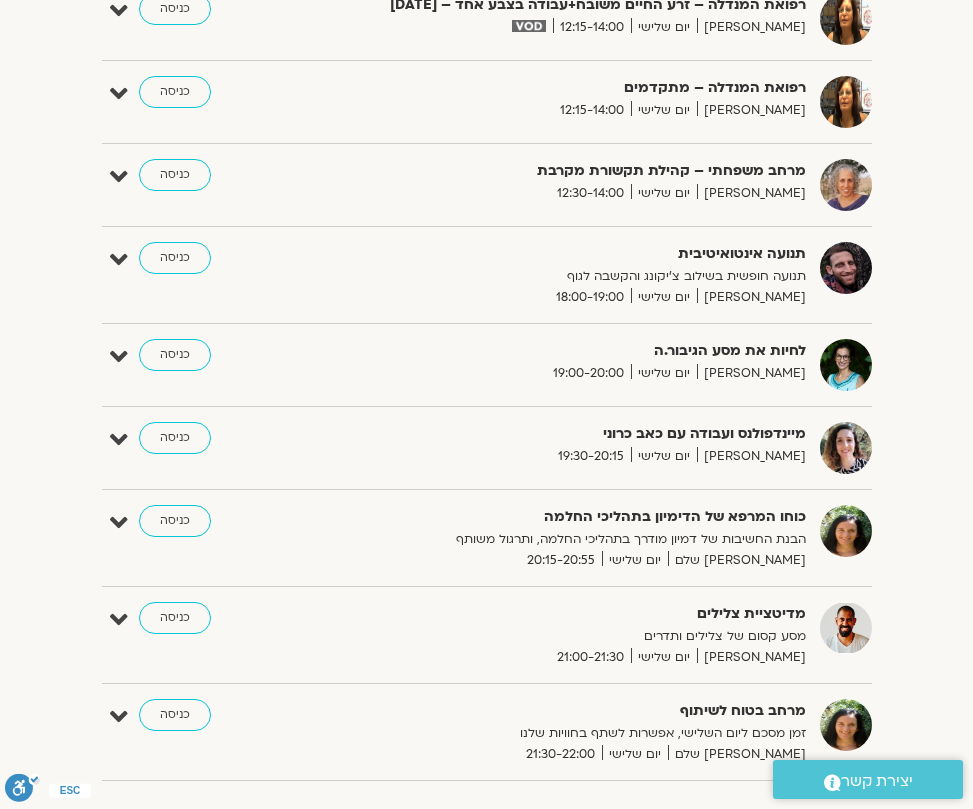 scroll, scrollTop: 1115, scrollLeft: 0, axis: vertical 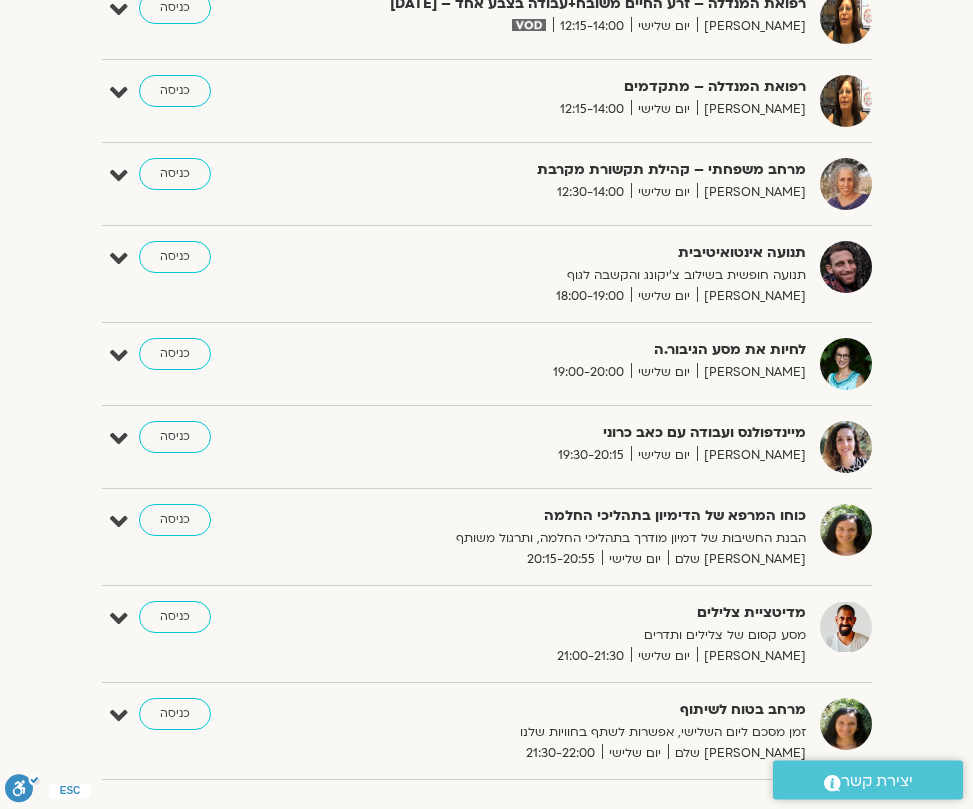 click on "כניסה" at bounding box center [175, 354] 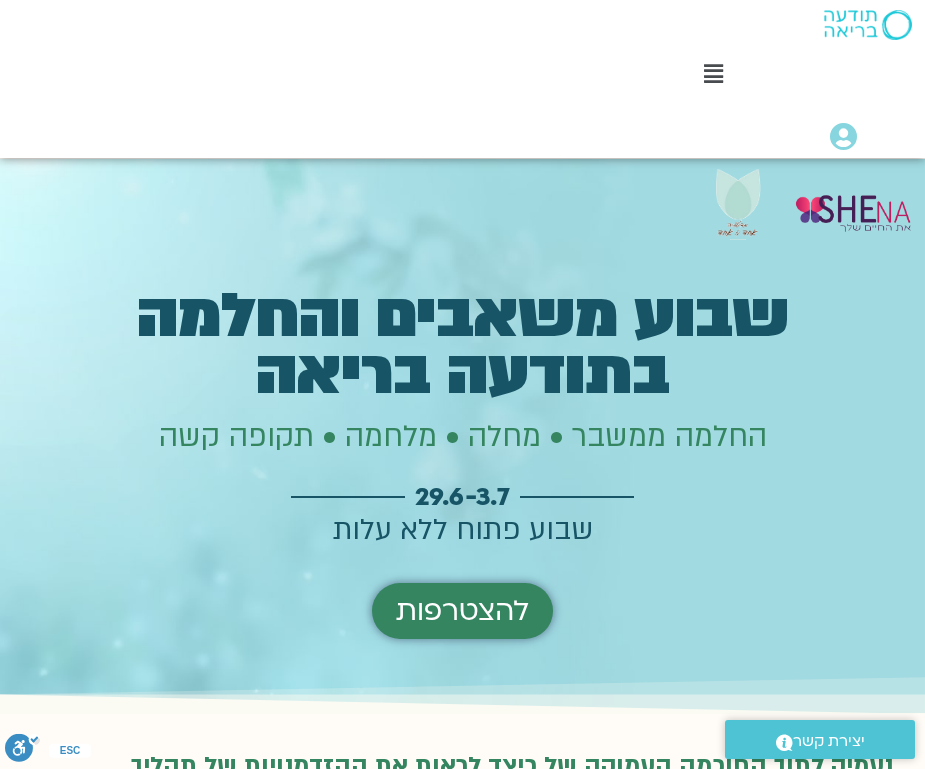 scroll, scrollTop: 3713, scrollLeft: 0, axis: vertical 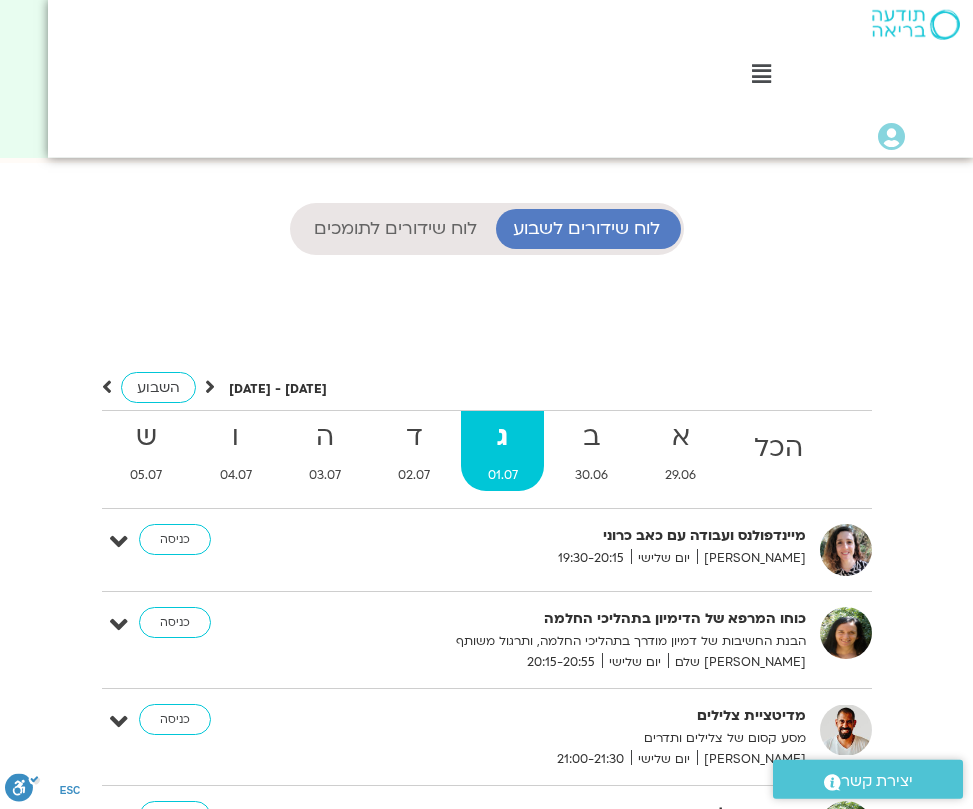 click on "כניסה" at bounding box center (175, 540) 